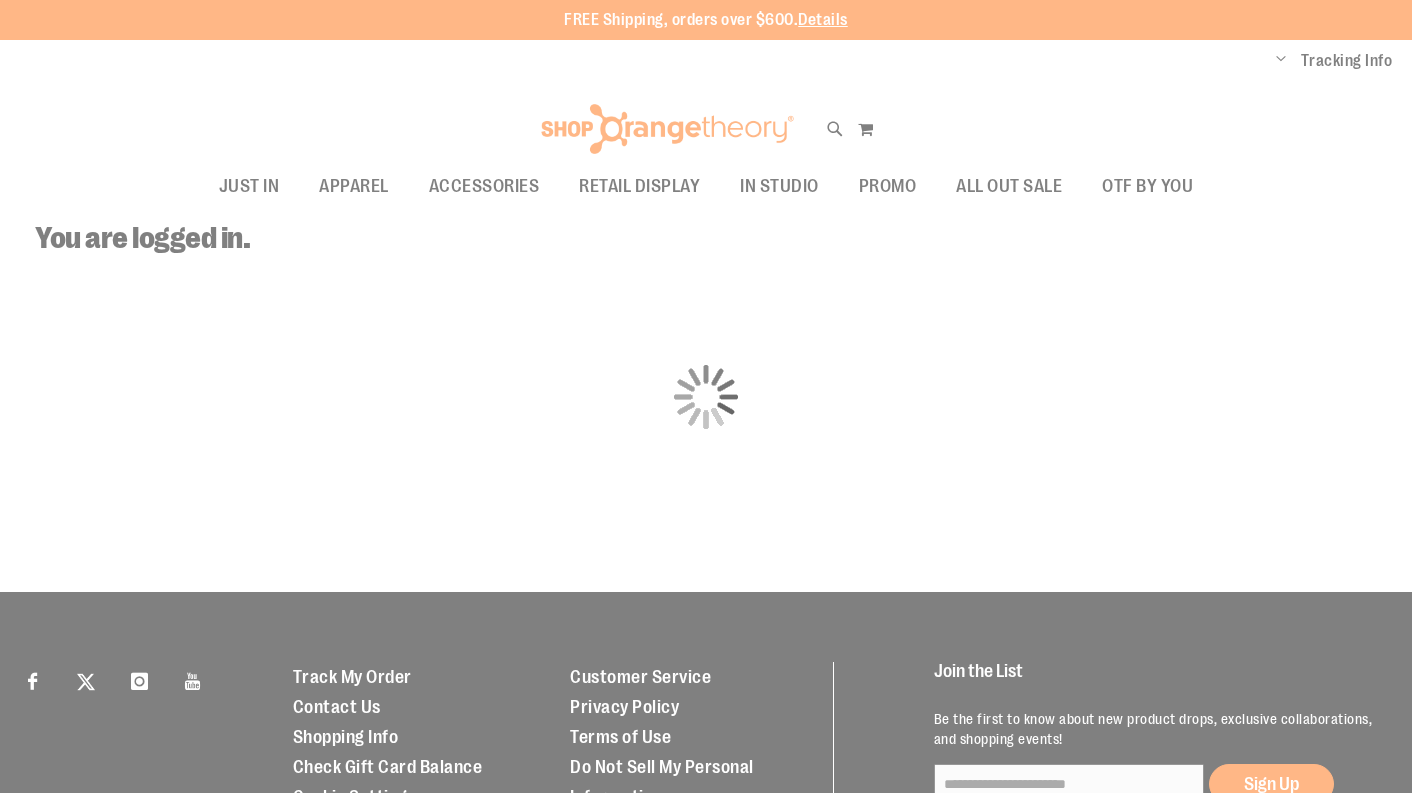 scroll, scrollTop: 0, scrollLeft: 0, axis: both 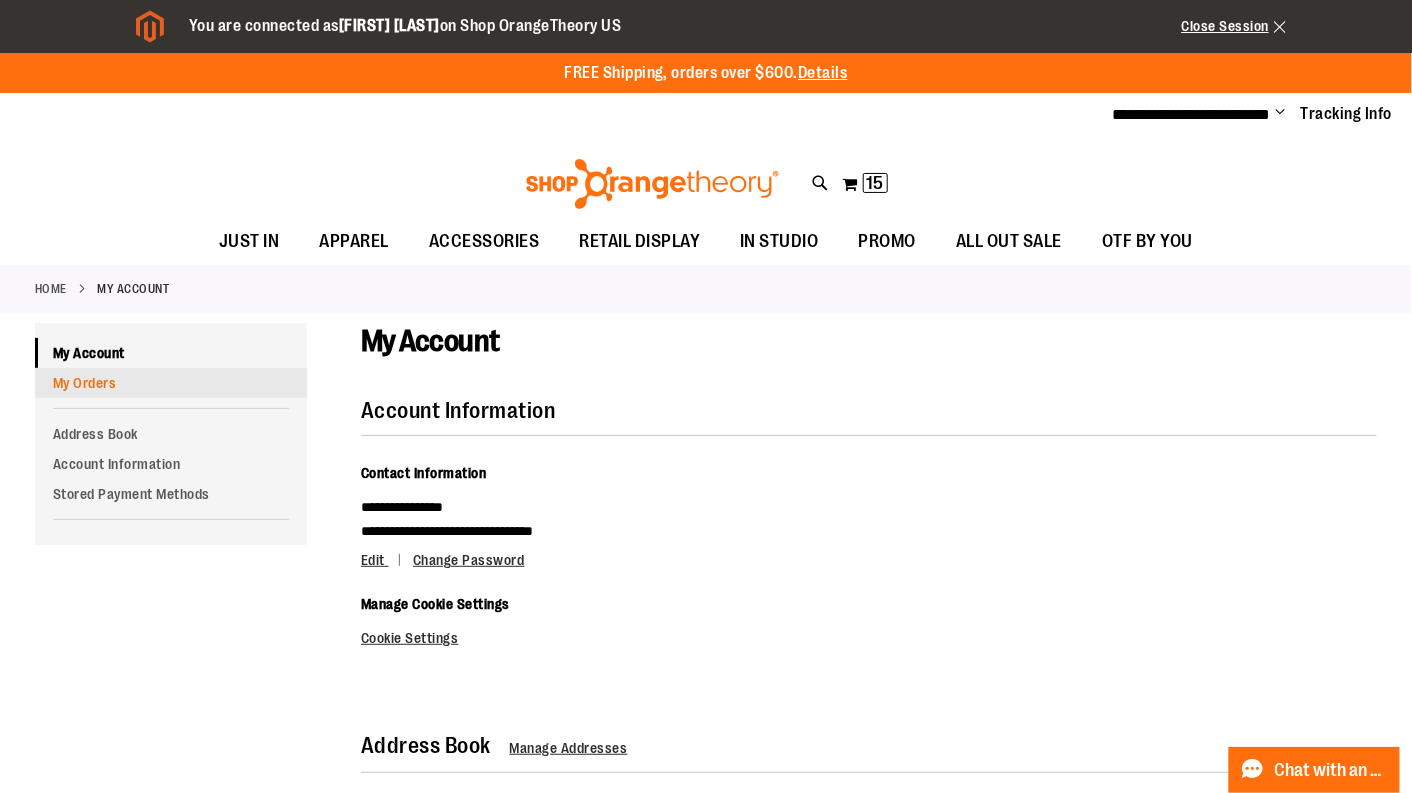 click on "My Orders" at bounding box center [171, 383] 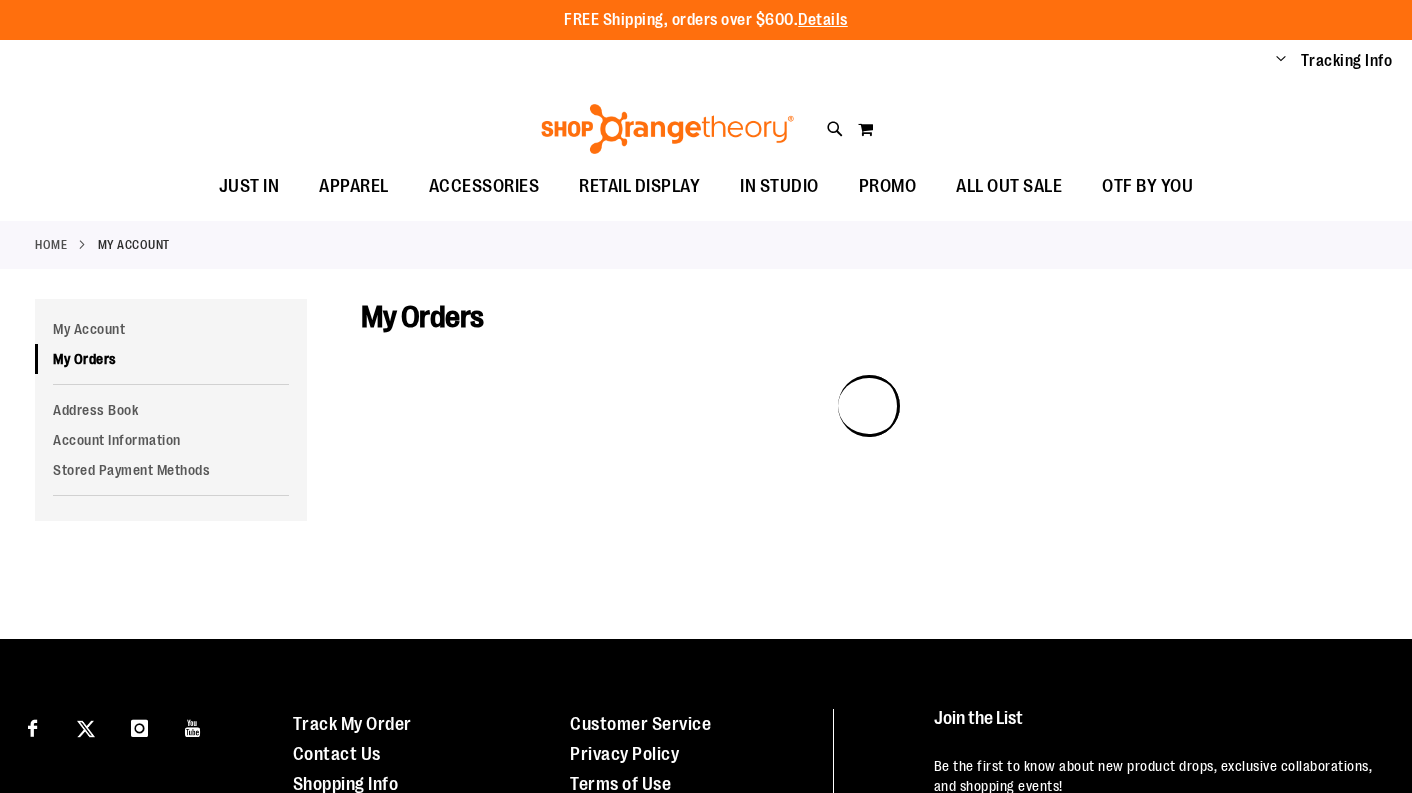 scroll, scrollTop: 0, scrollLeft: 0, axis: both 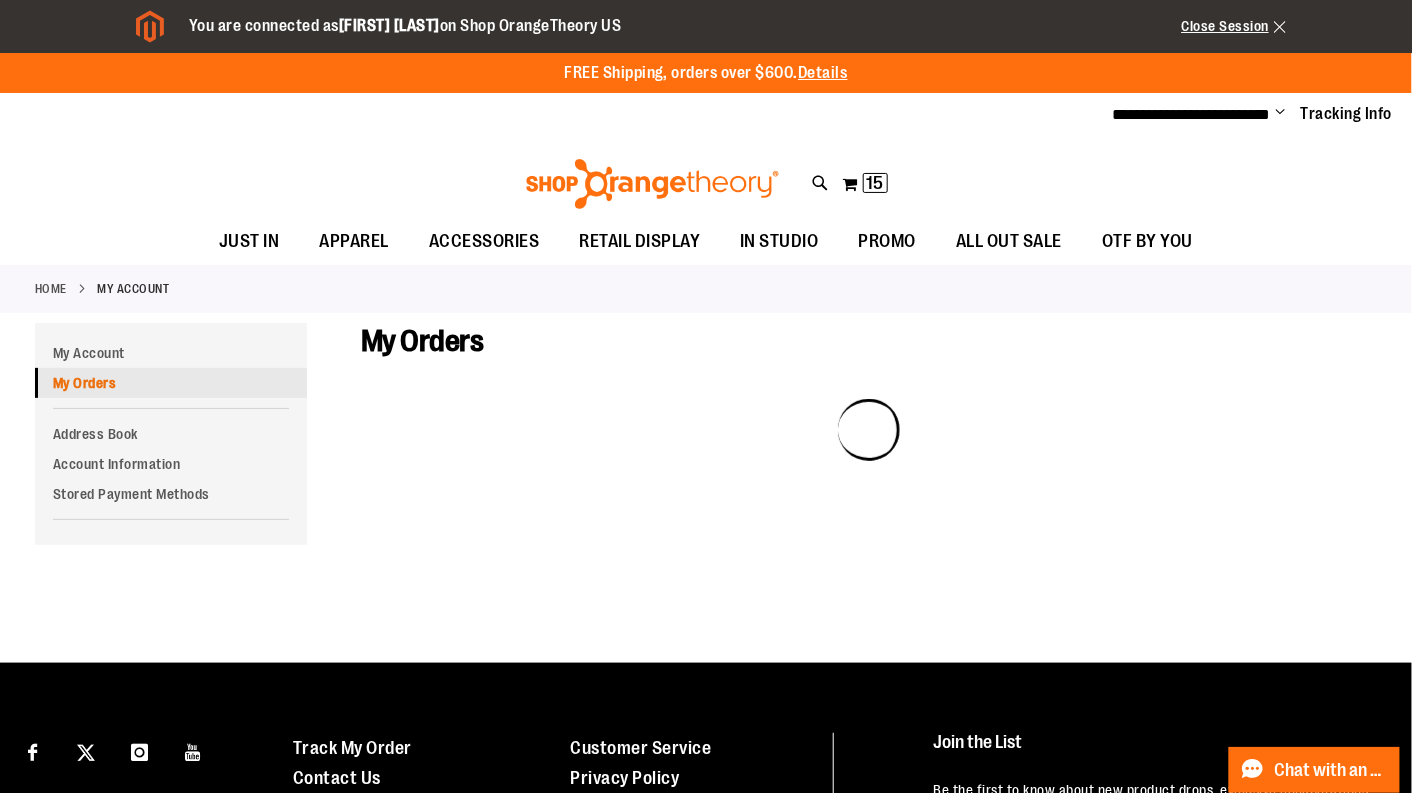click on "My Orders" at bounding box center (171, 383) 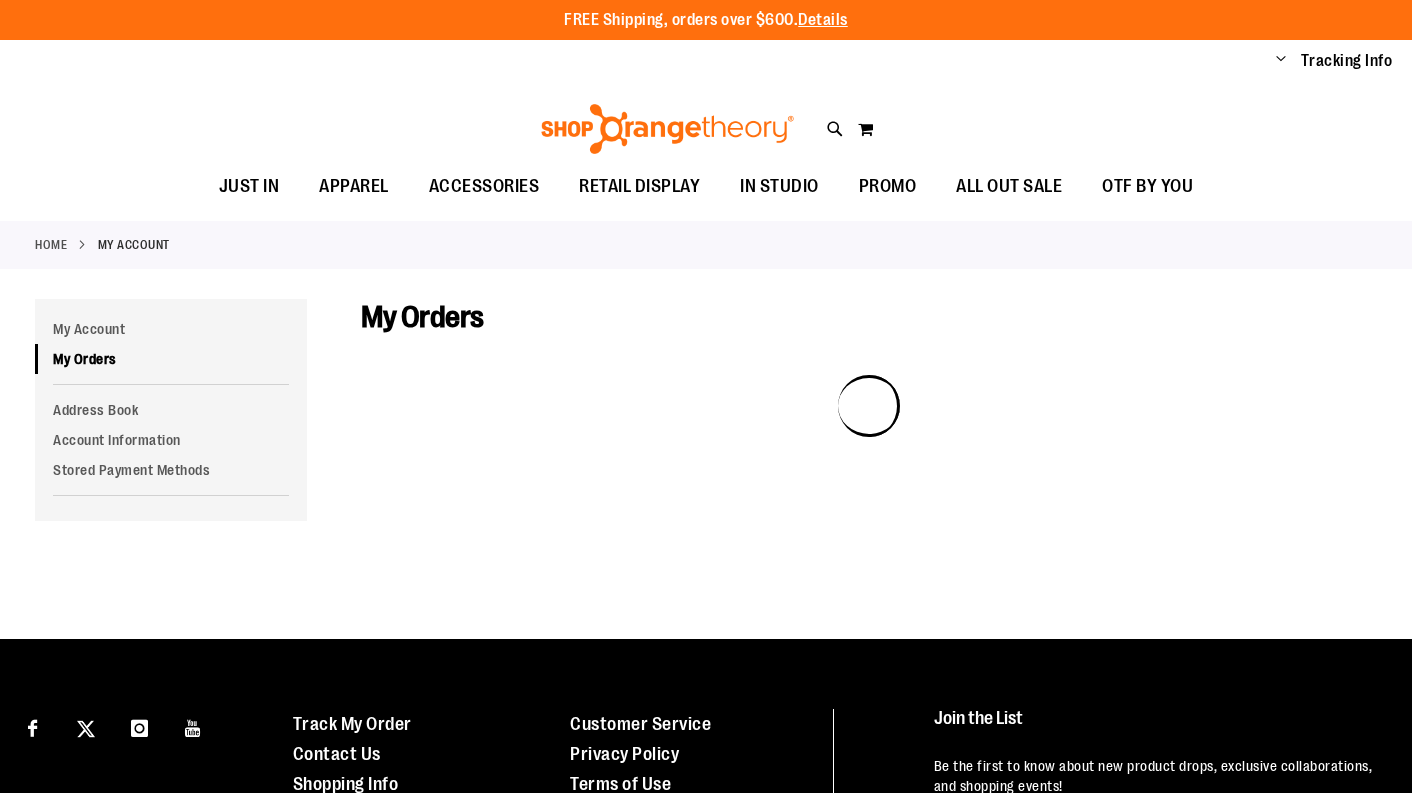 scroll, scrollTop: 0, scrollLeft: 0, axis: both 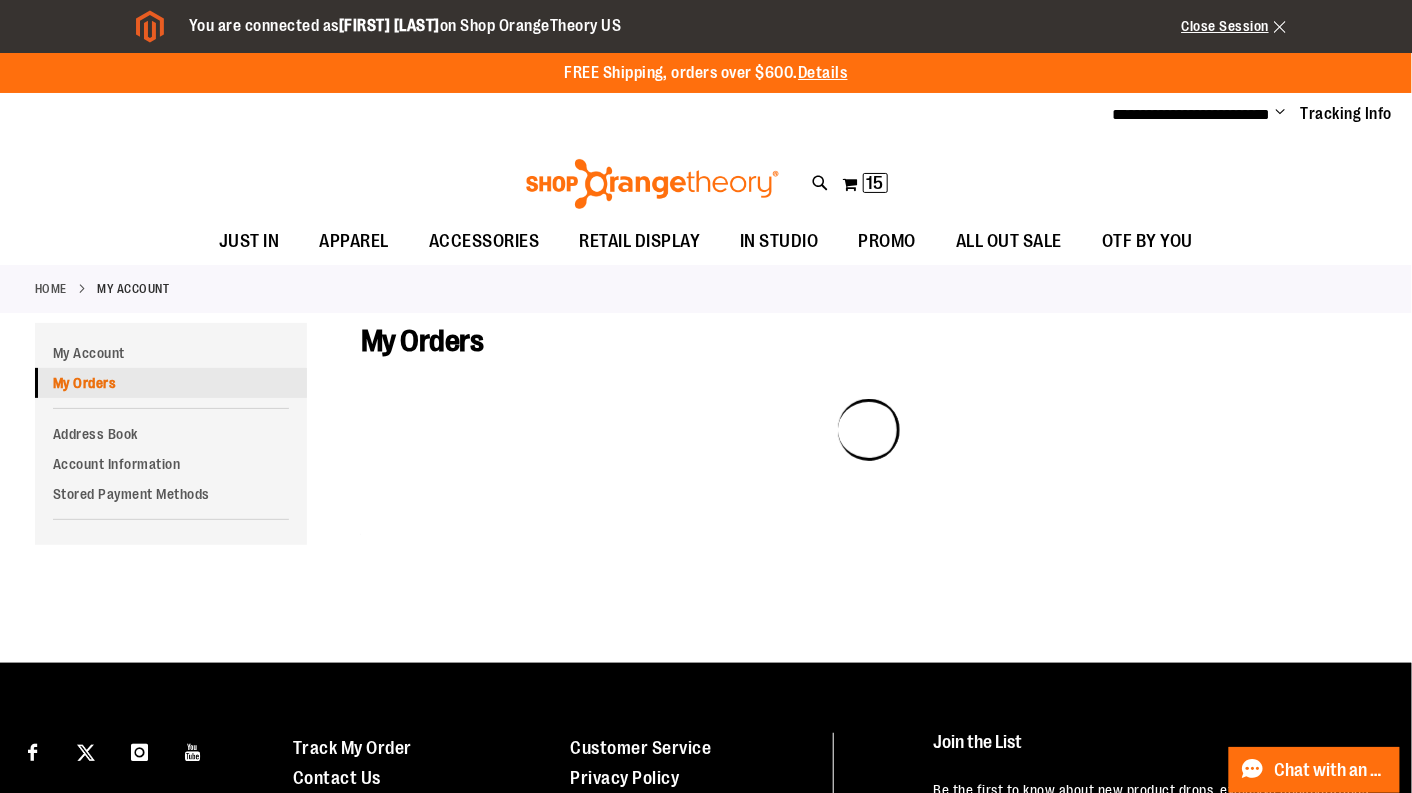 click on "My Orders" at bounding box center (171, 383) 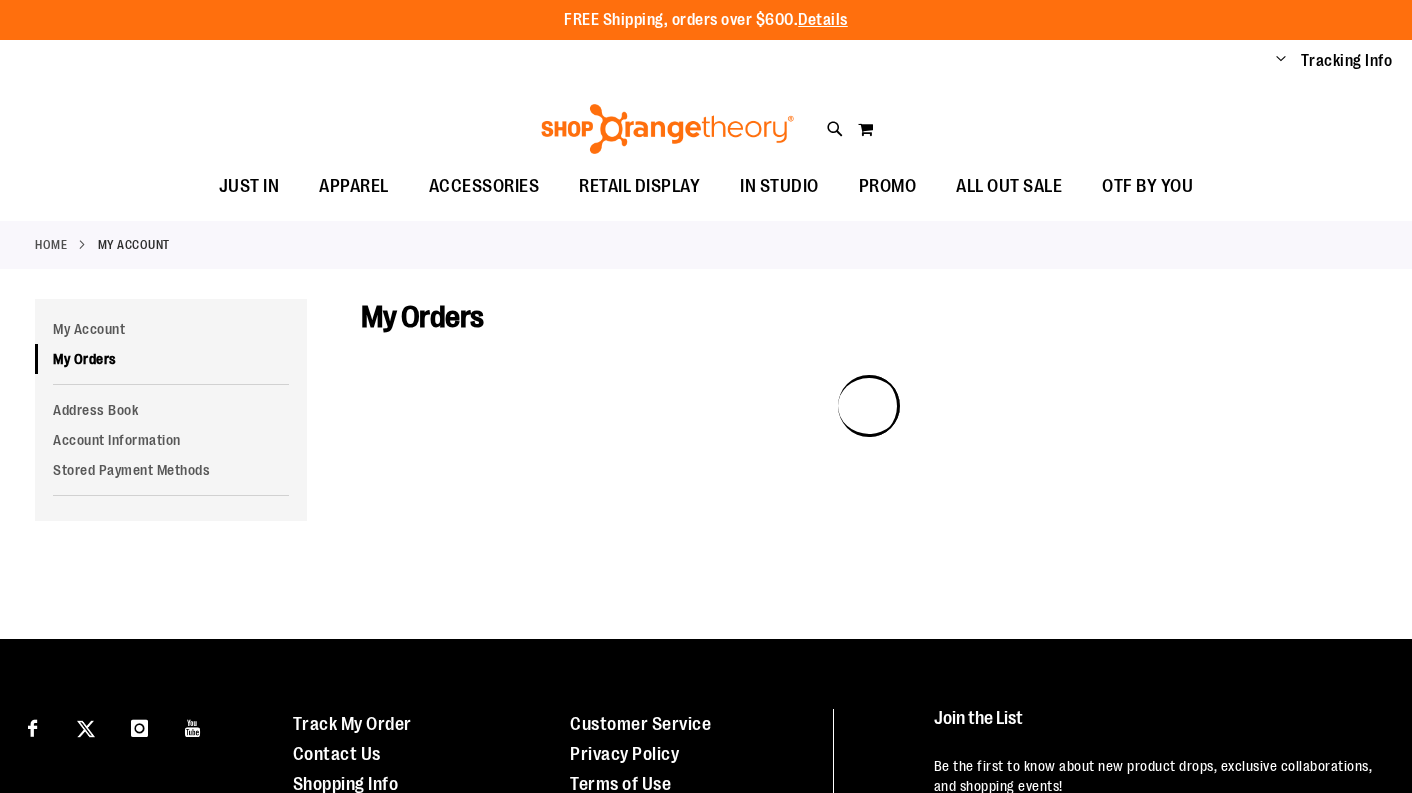 scroll, scrollTop: 0, scrollLeft: 0, axis: both 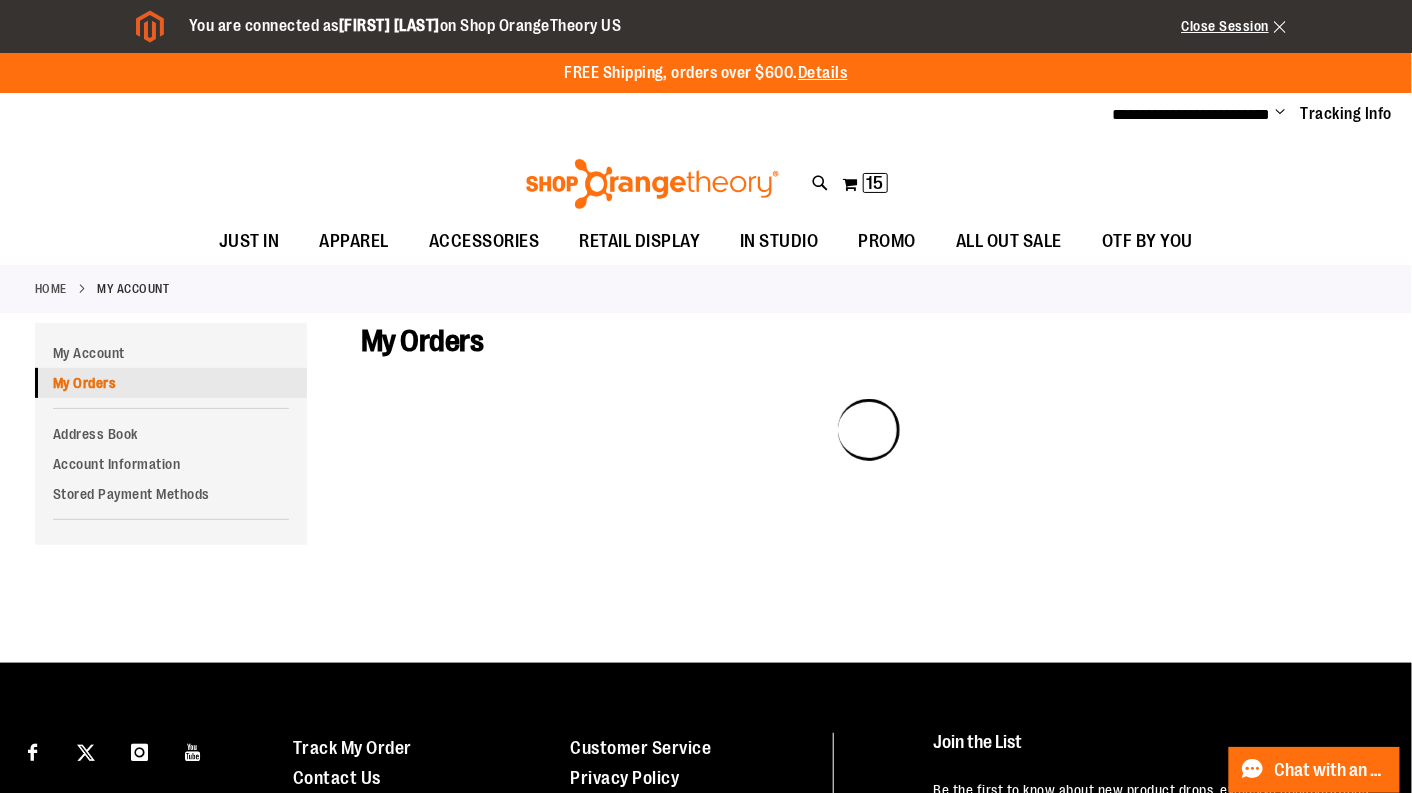 click on "My Orders" at bounding box center (171, 383) 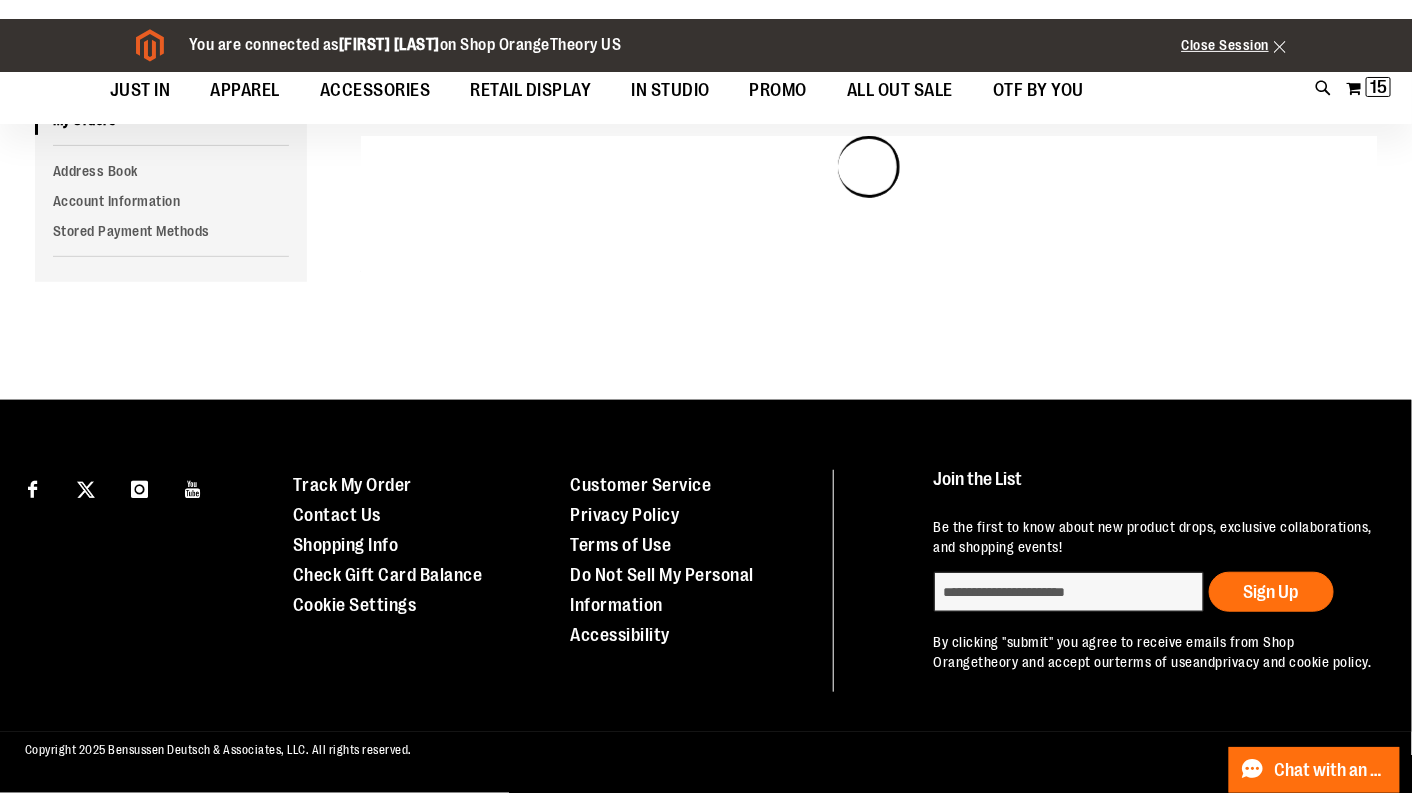 scroll, scrollTop: 0, scrollLeft: 0, axis: both 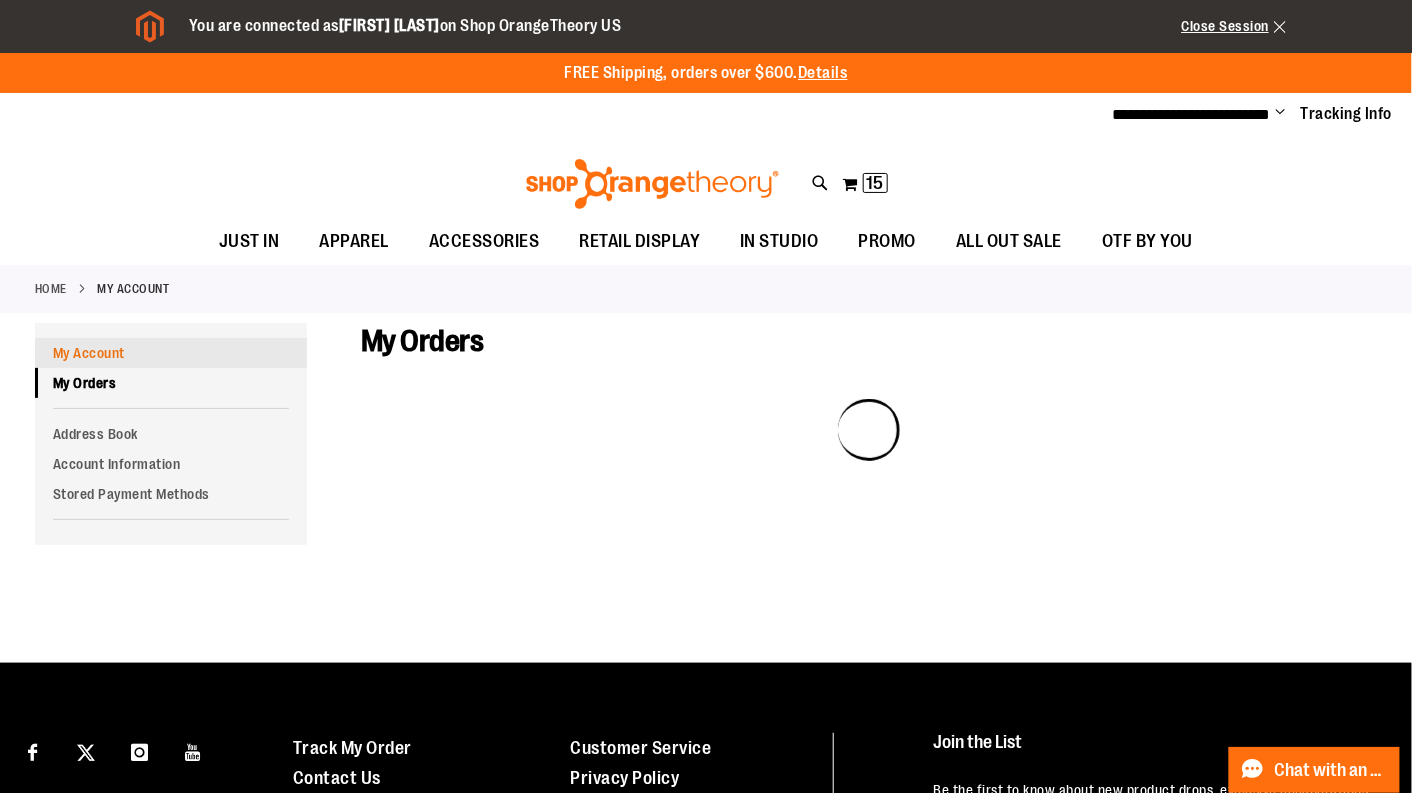 click on "My Account" at bounding box center [171, 353] 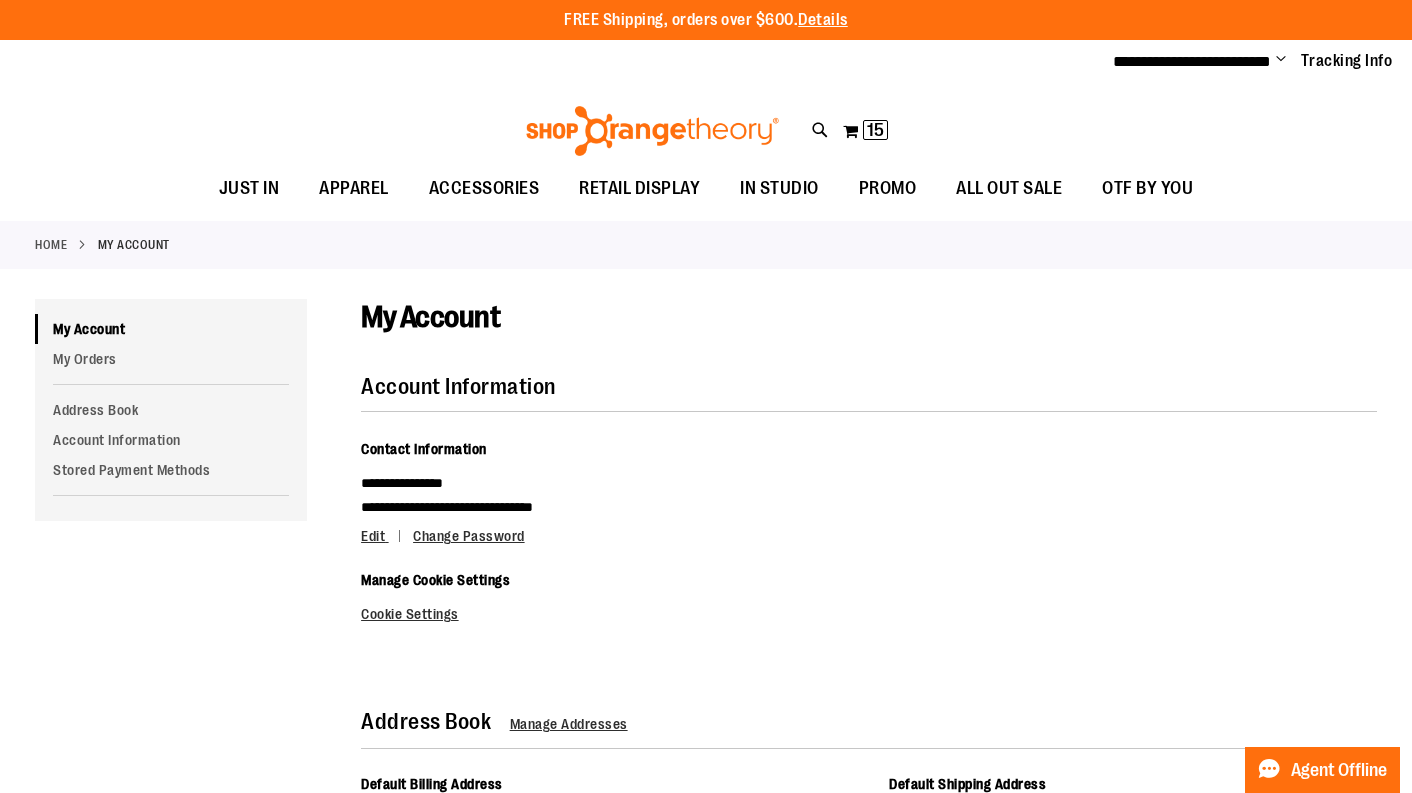 scroll, scrollTop: 0, scrollLeft: 0, axis: both 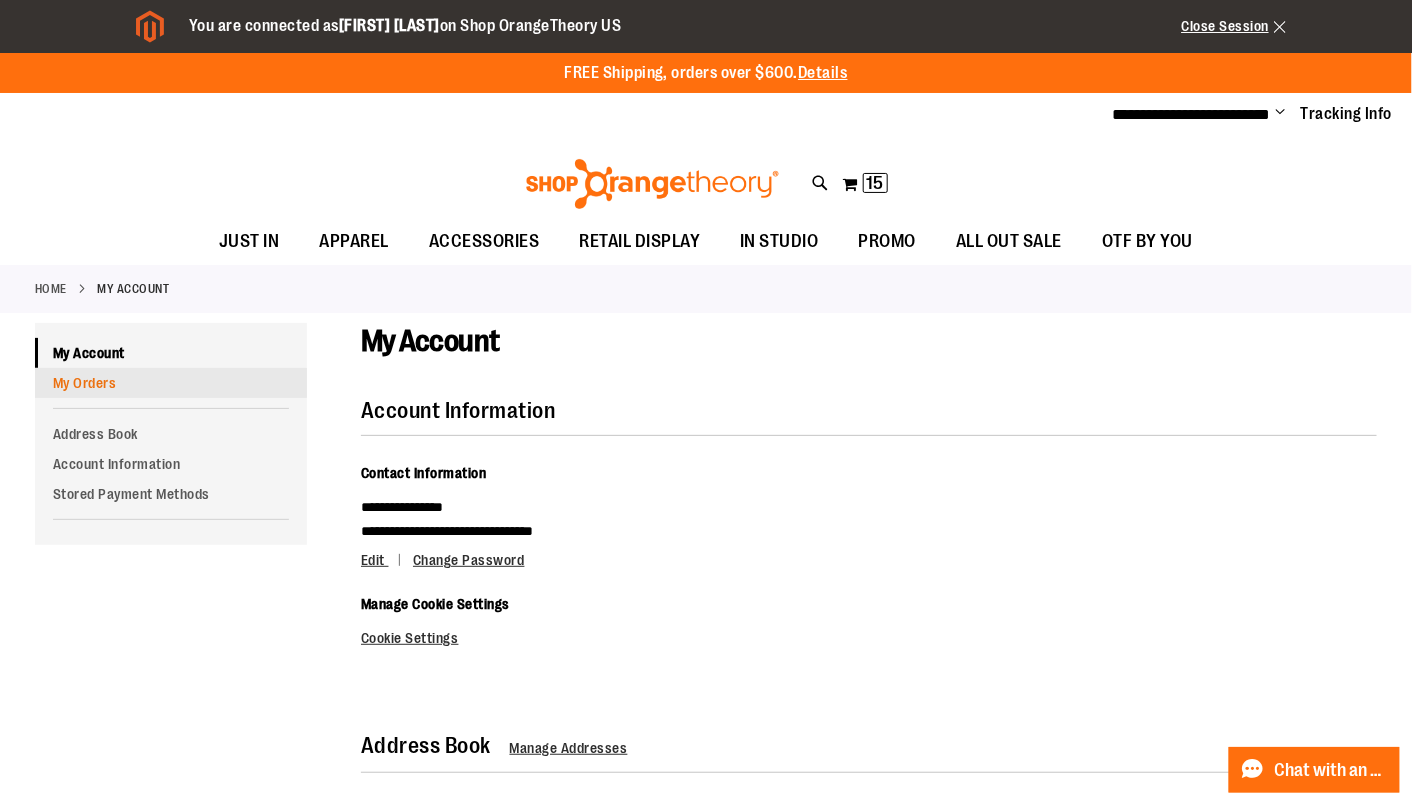 click on "My Orders" at bounding box center (171, 383) 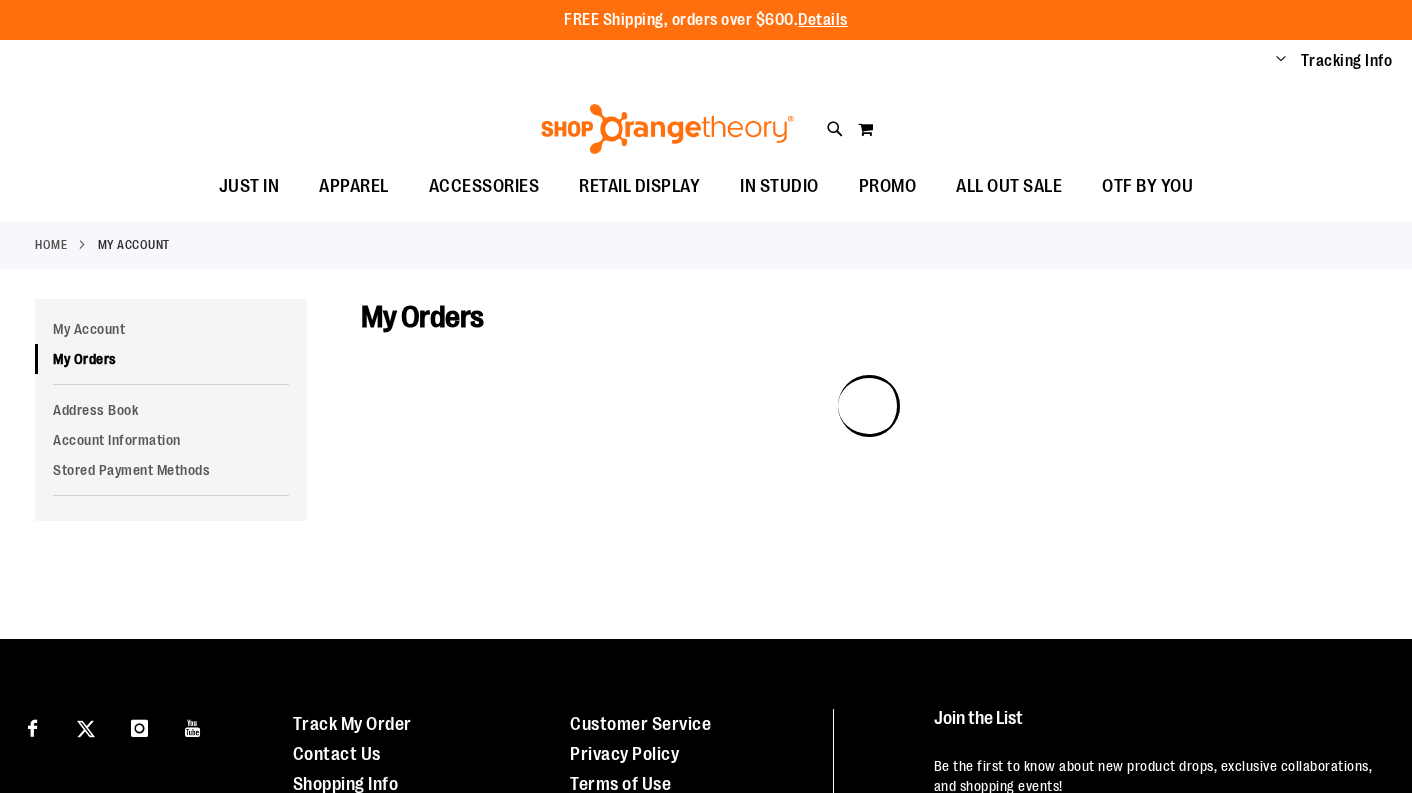 scroll, scrollTop: 0, scrollLeft: 0, axis: both 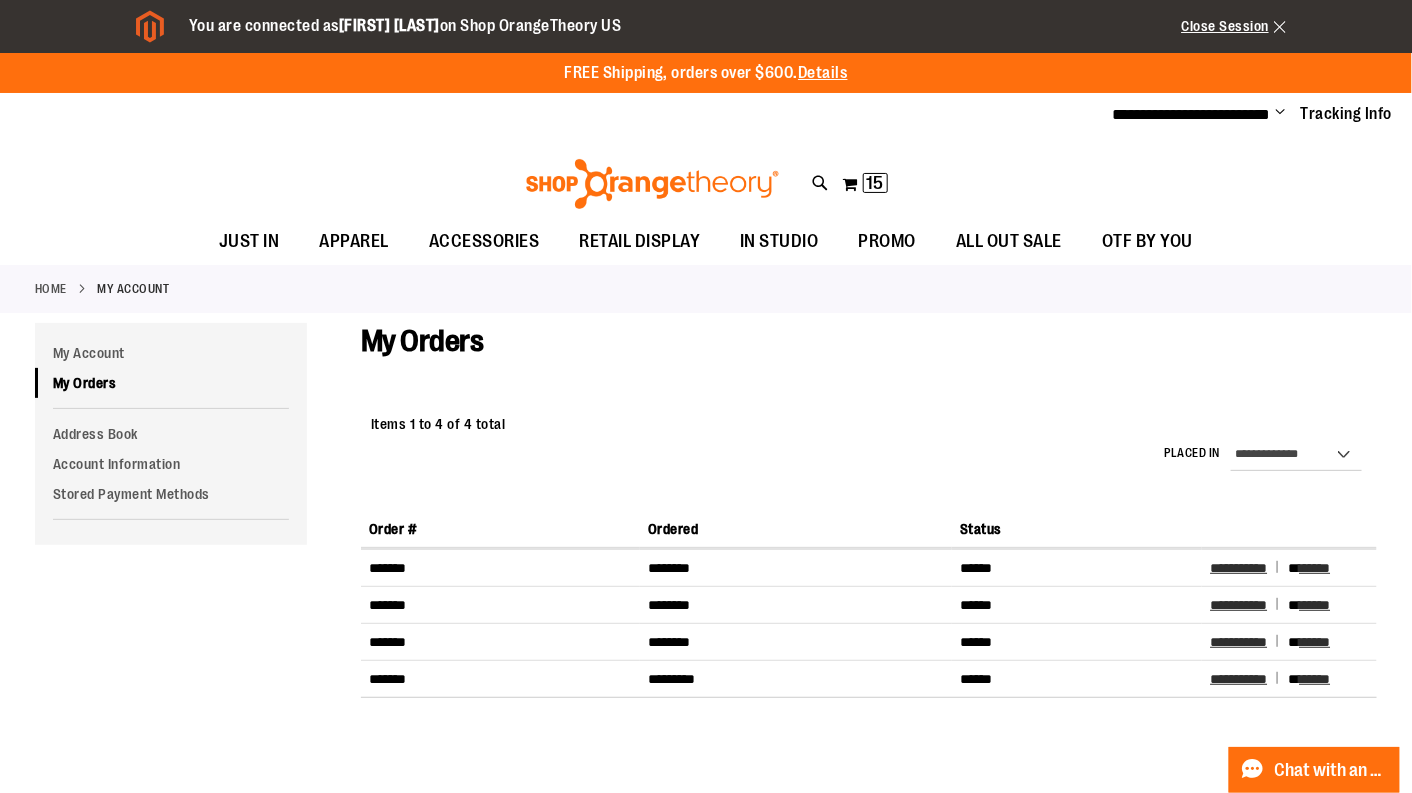 click on "My Orders" at bounding box center [869, 361] 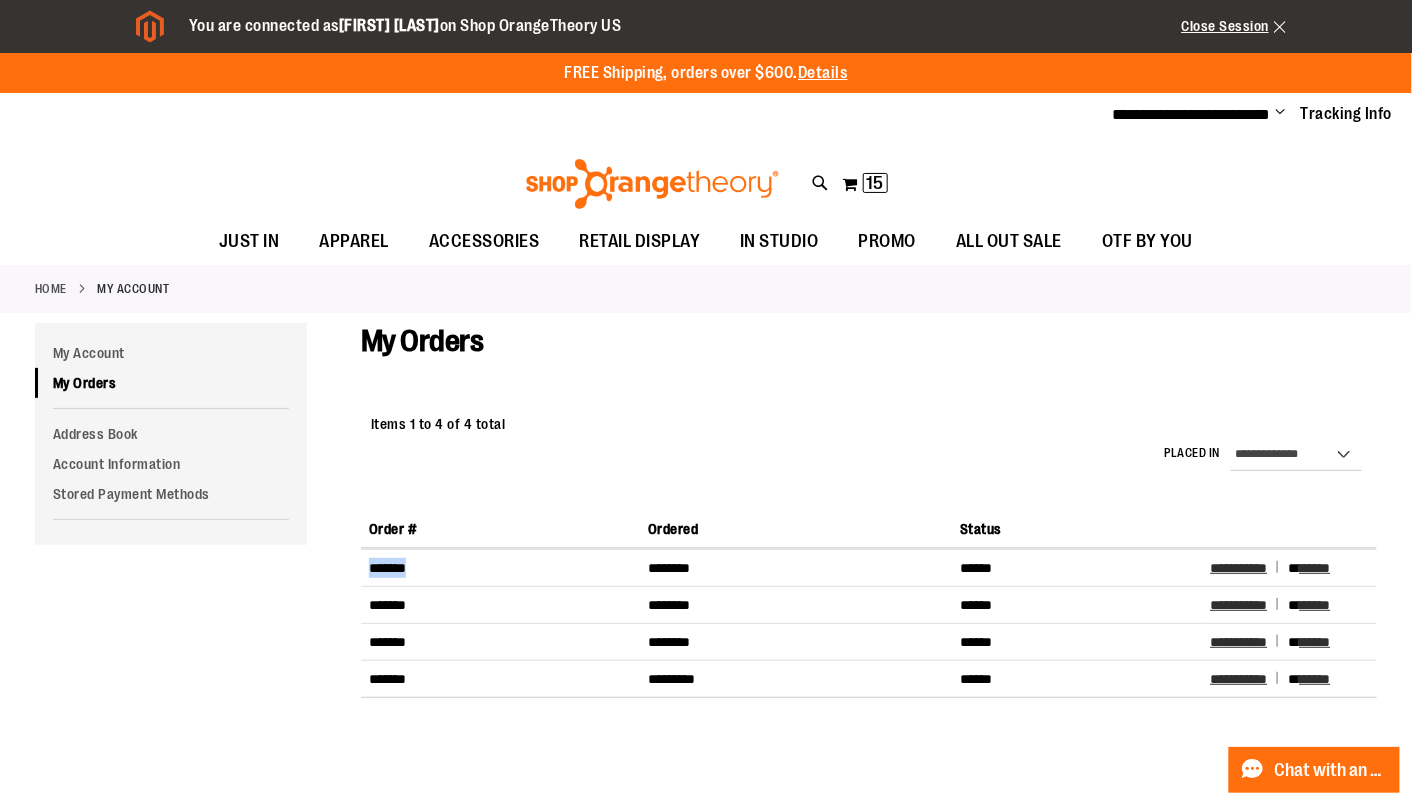click on "*******" at bounding box center (500, 568) 